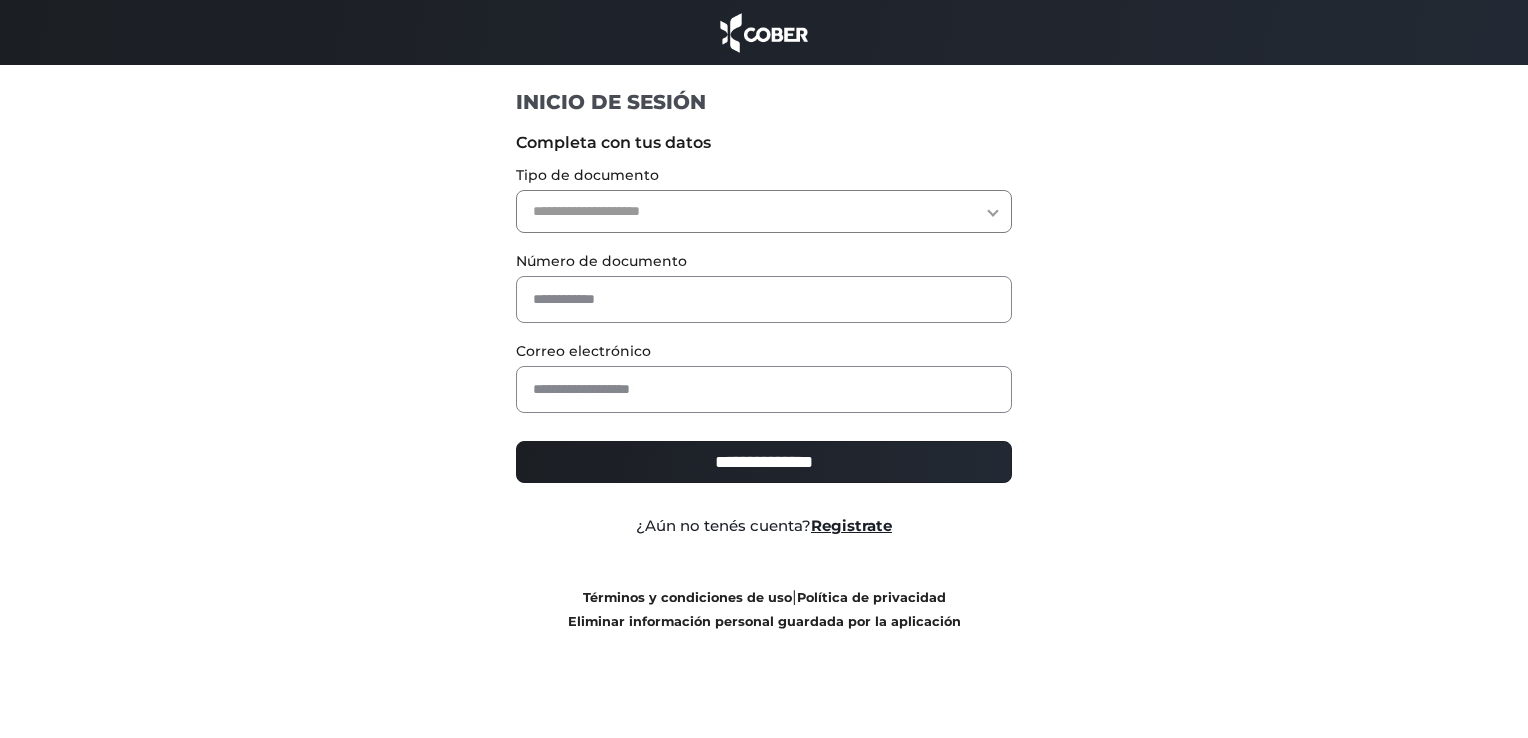 scroll, scrollTop: 0, scrollLeft: 0, axis: both 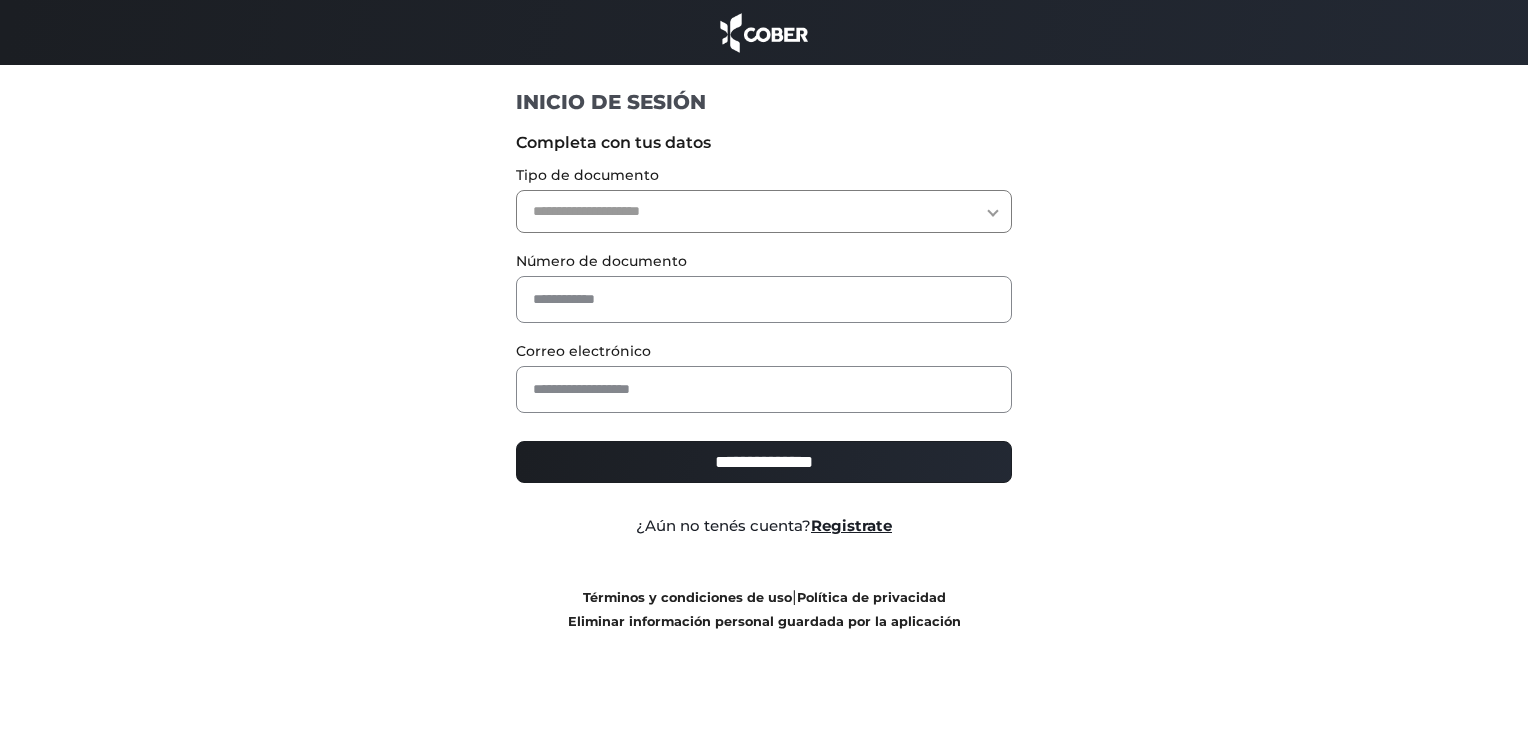 click on "**********" at bounding box center [764, 211] 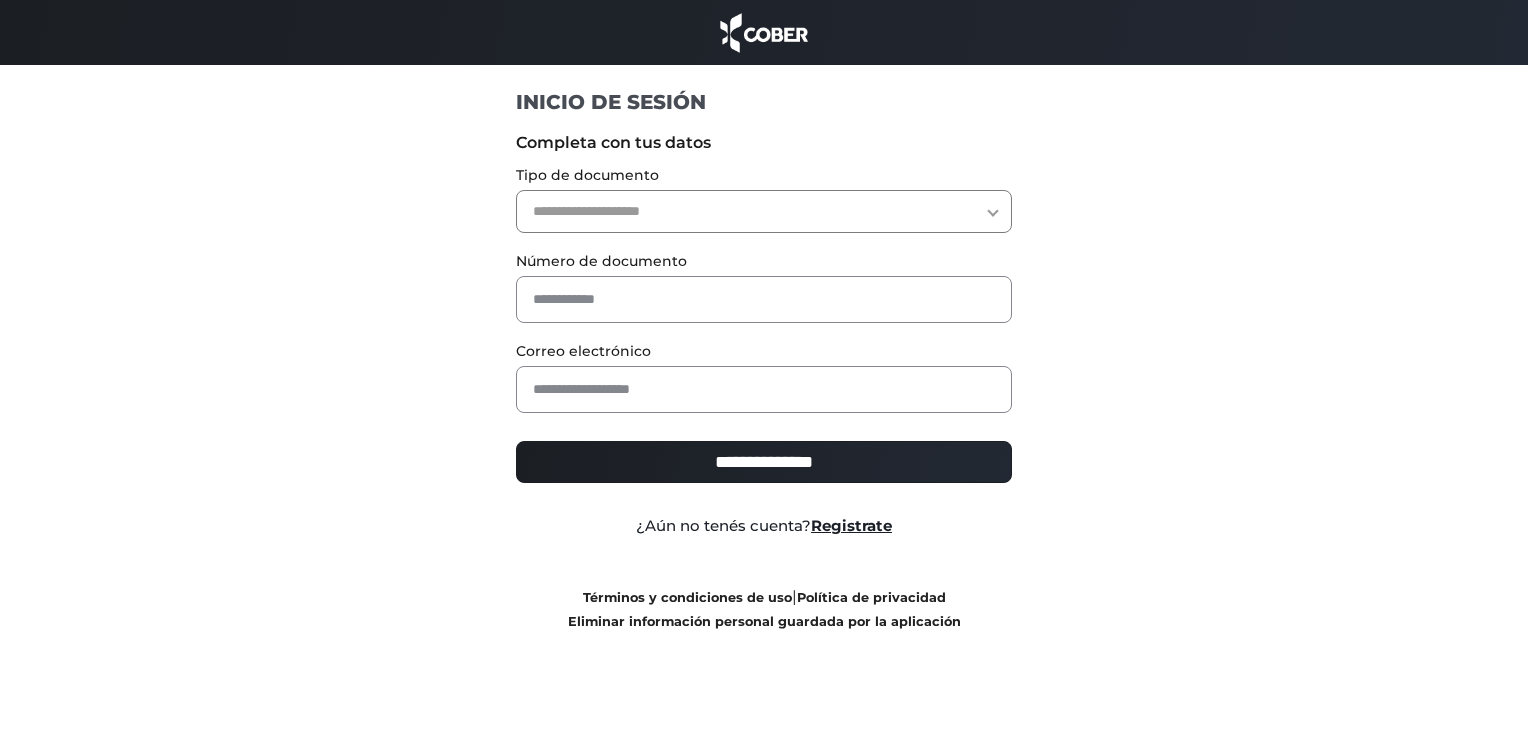 select on "***" 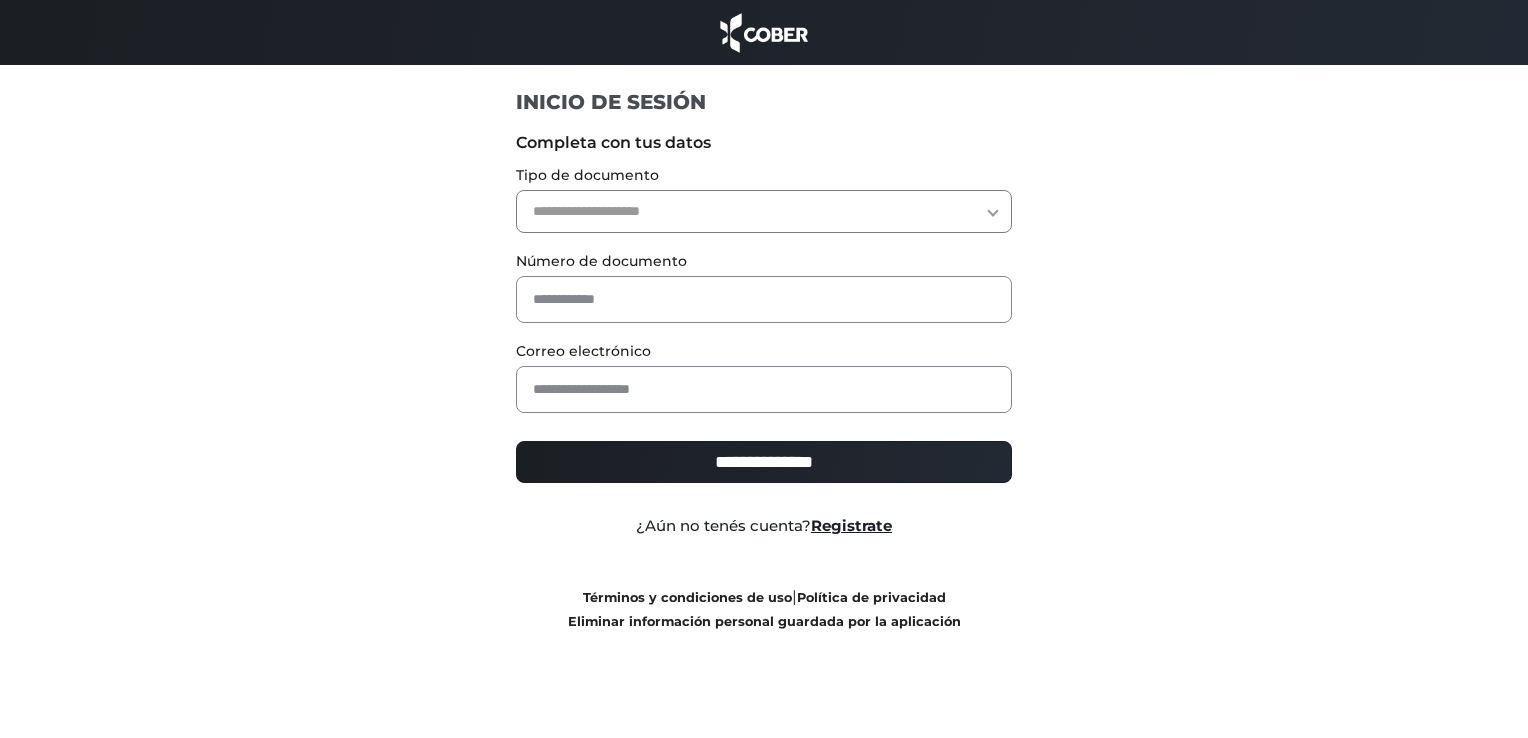click on "**********" at bounding box center (764, 211) 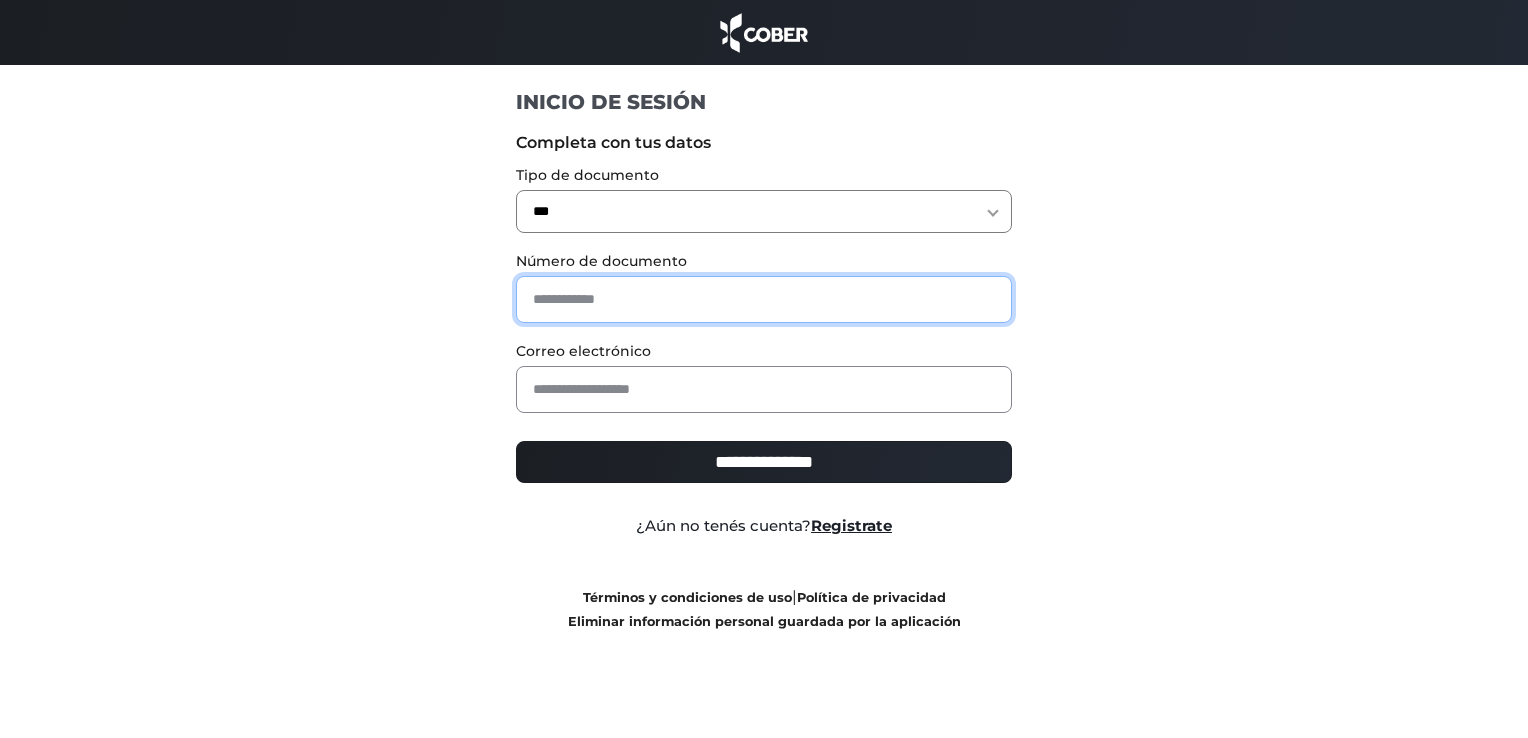 click at bounding box center [764, 299] 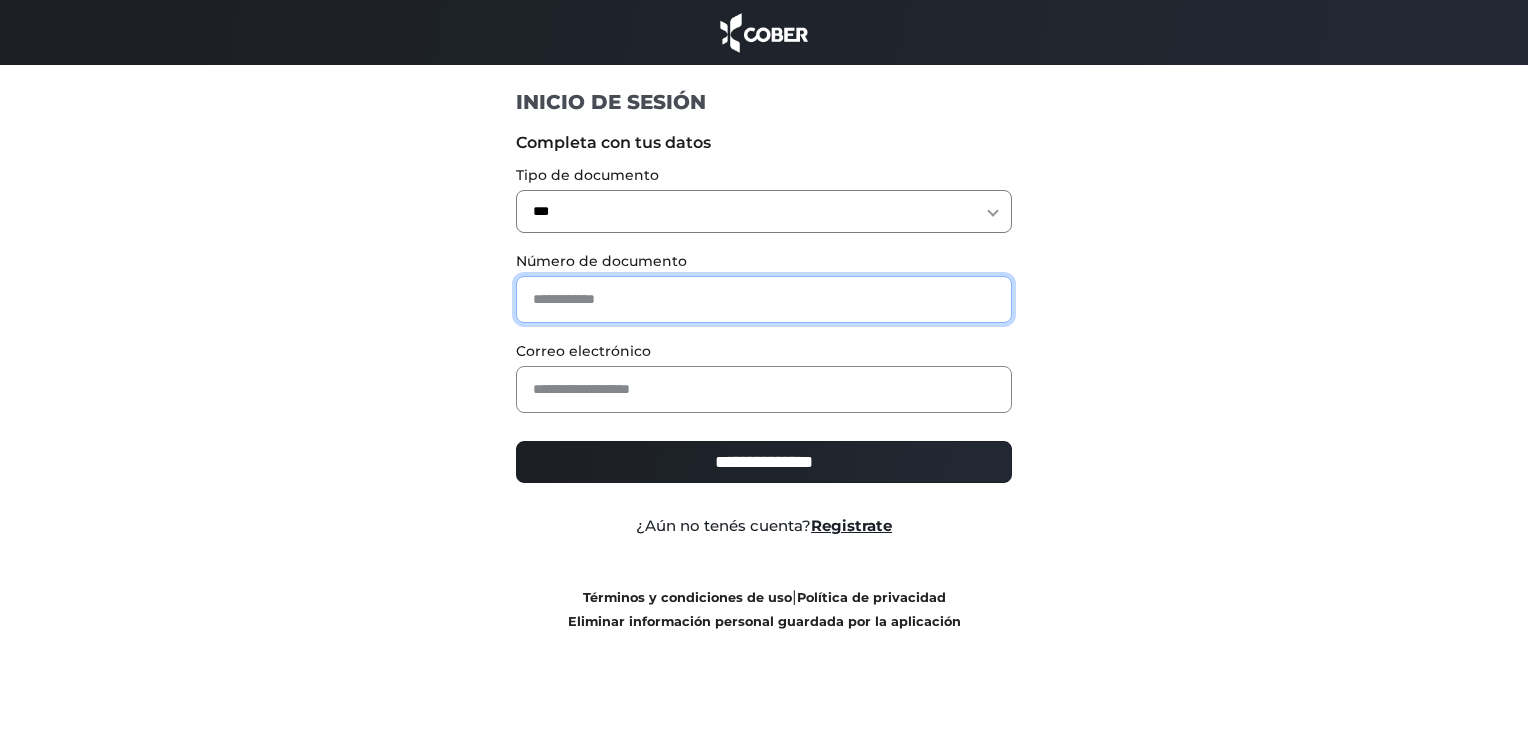 type on "********" 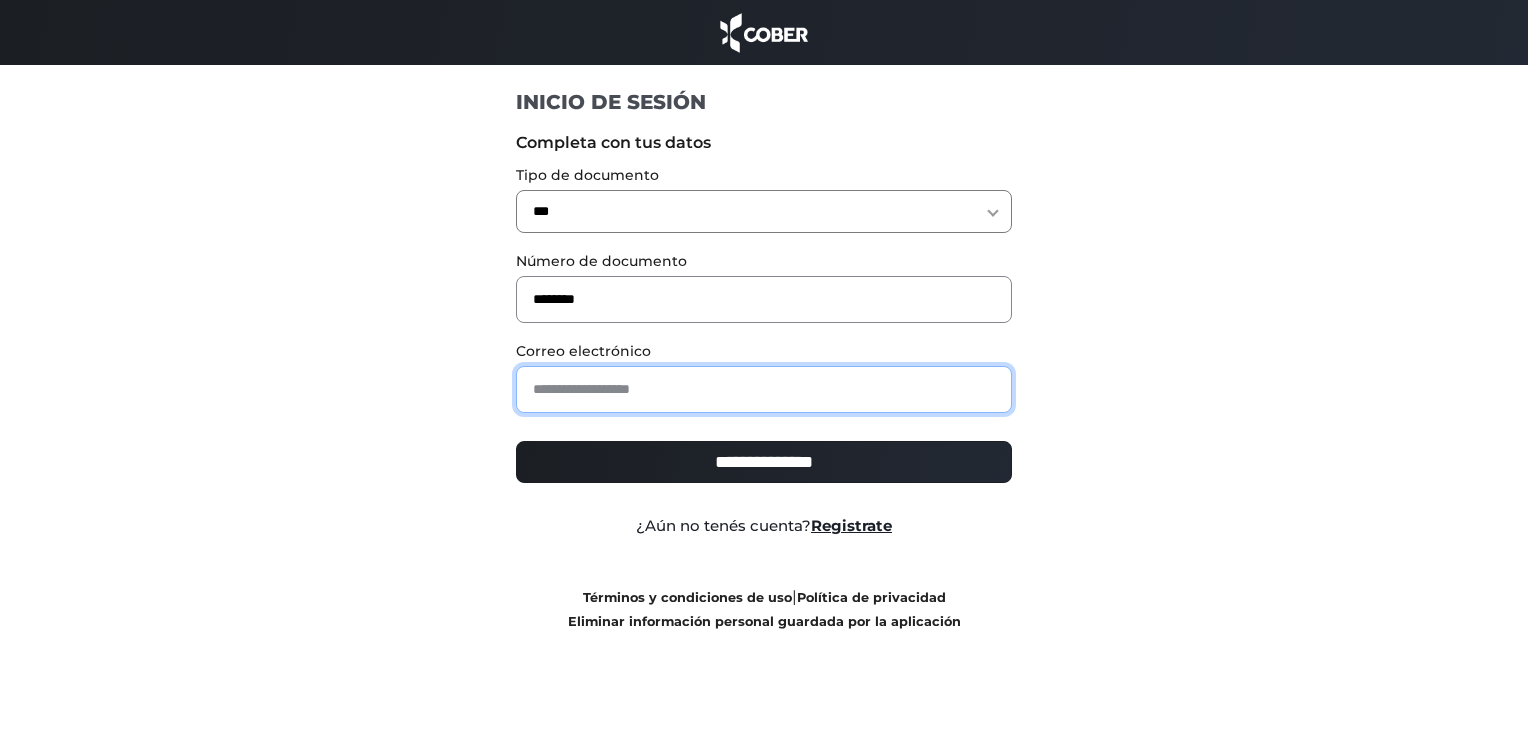 type on "**********" 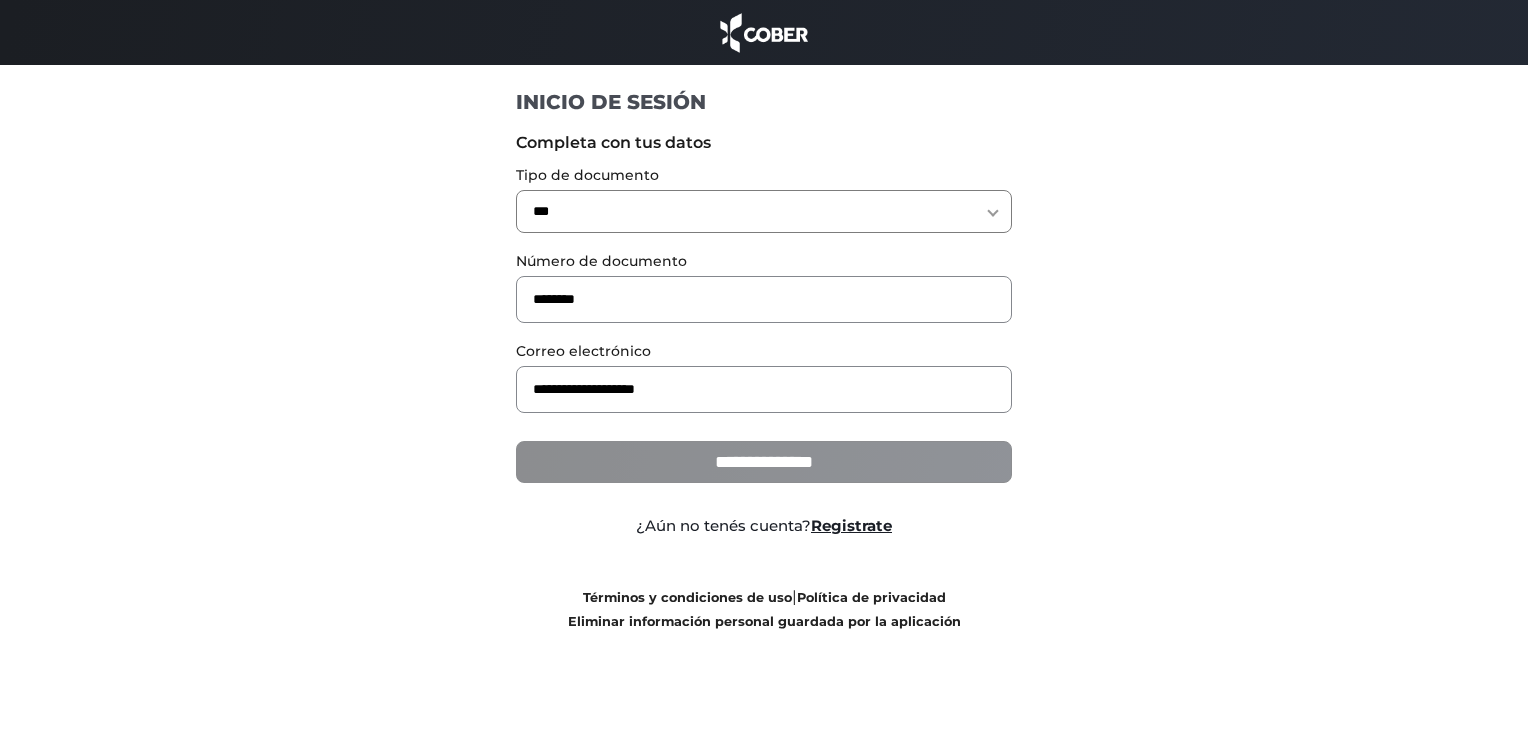 click on "**********" at bounding box center (764, 462) 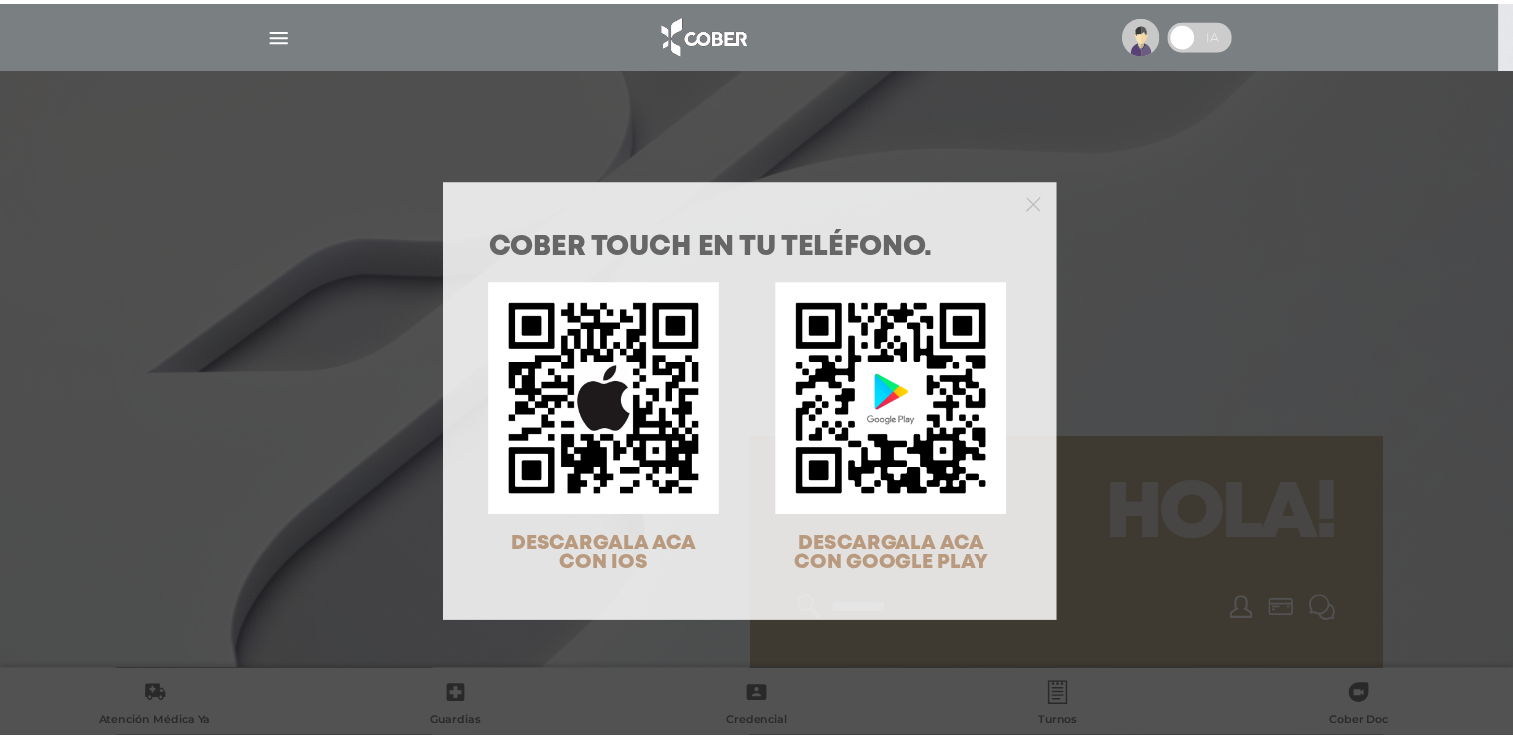 scroll, scrollTop: 0, scrollLeft: 0, axis: both 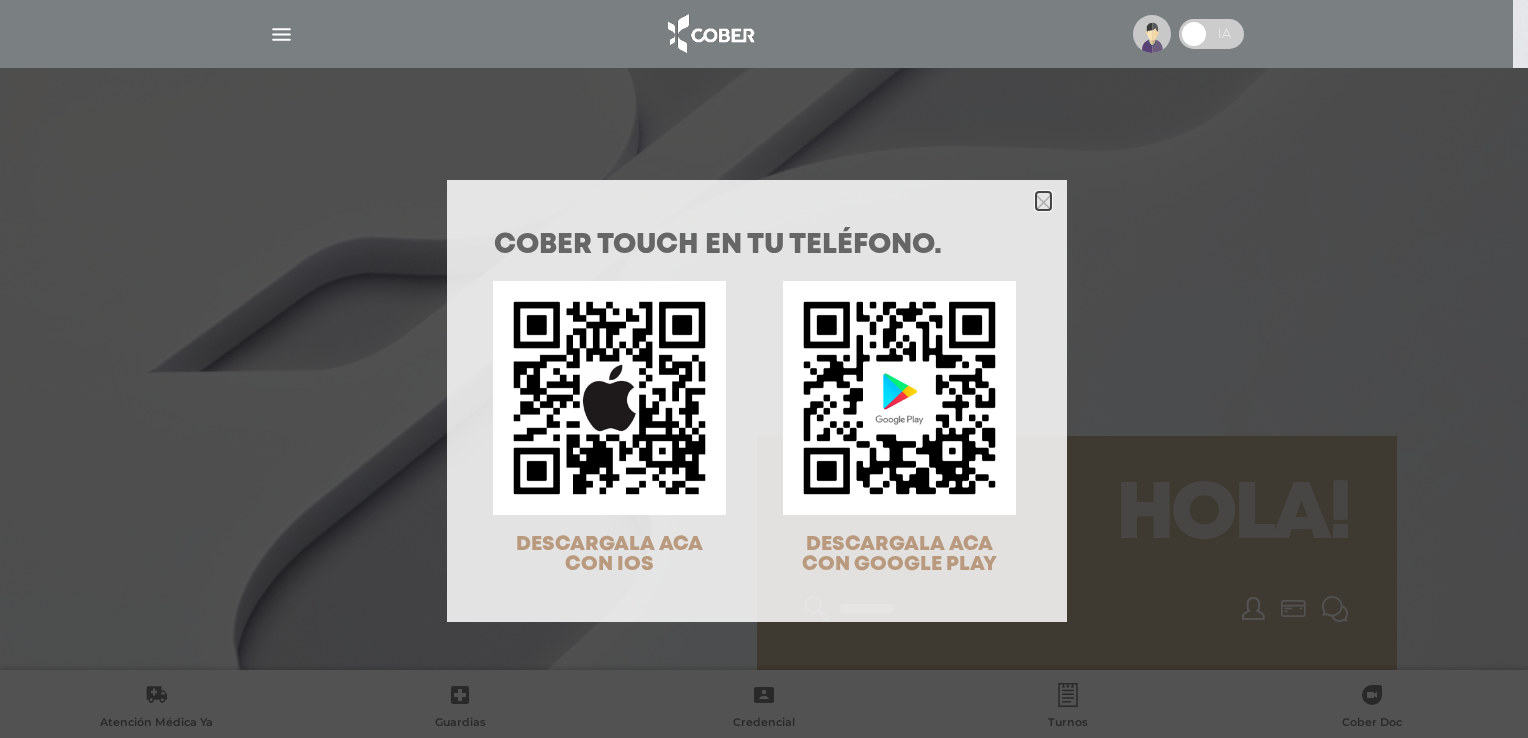 click 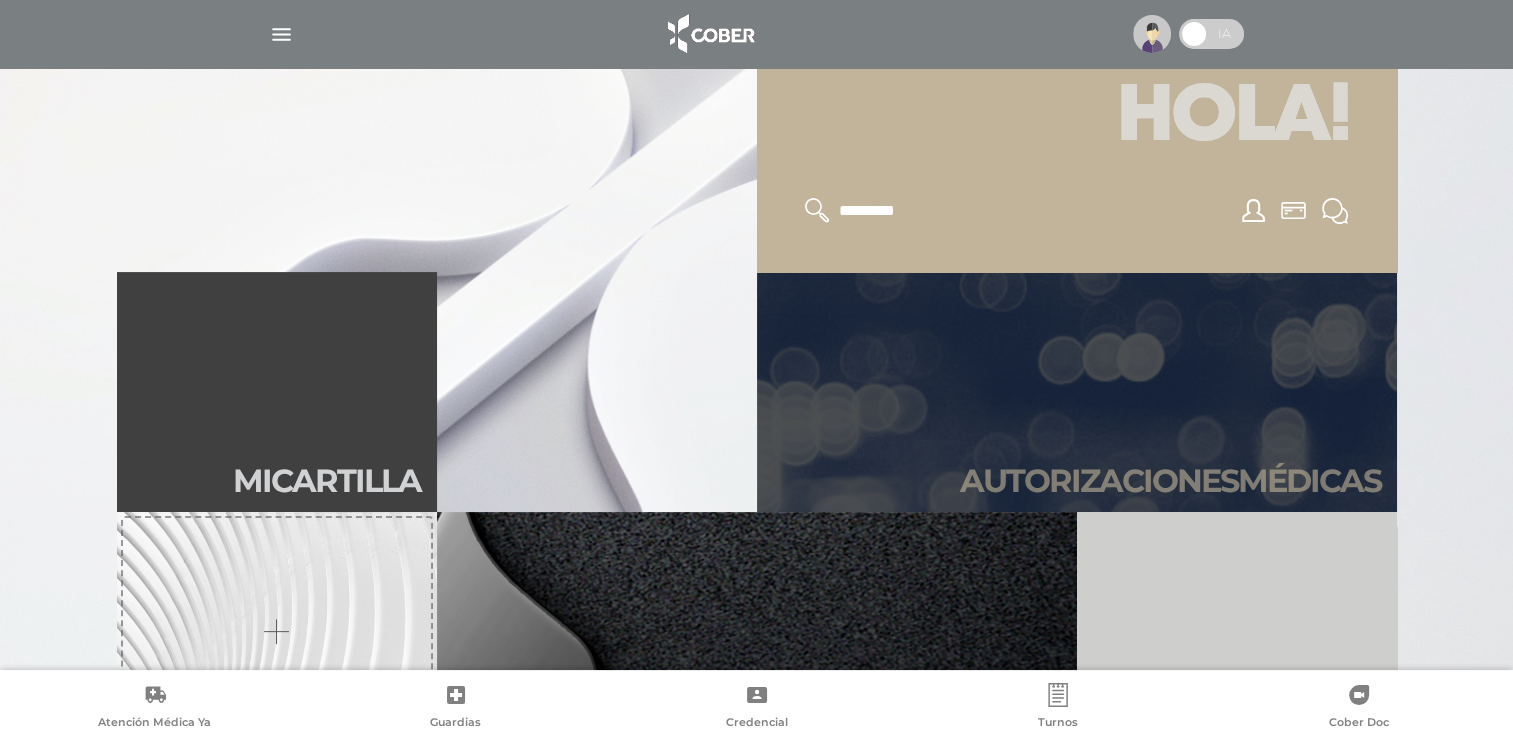 scroll, scrollTop: 400, scrollLeft: 0, axis: vertical 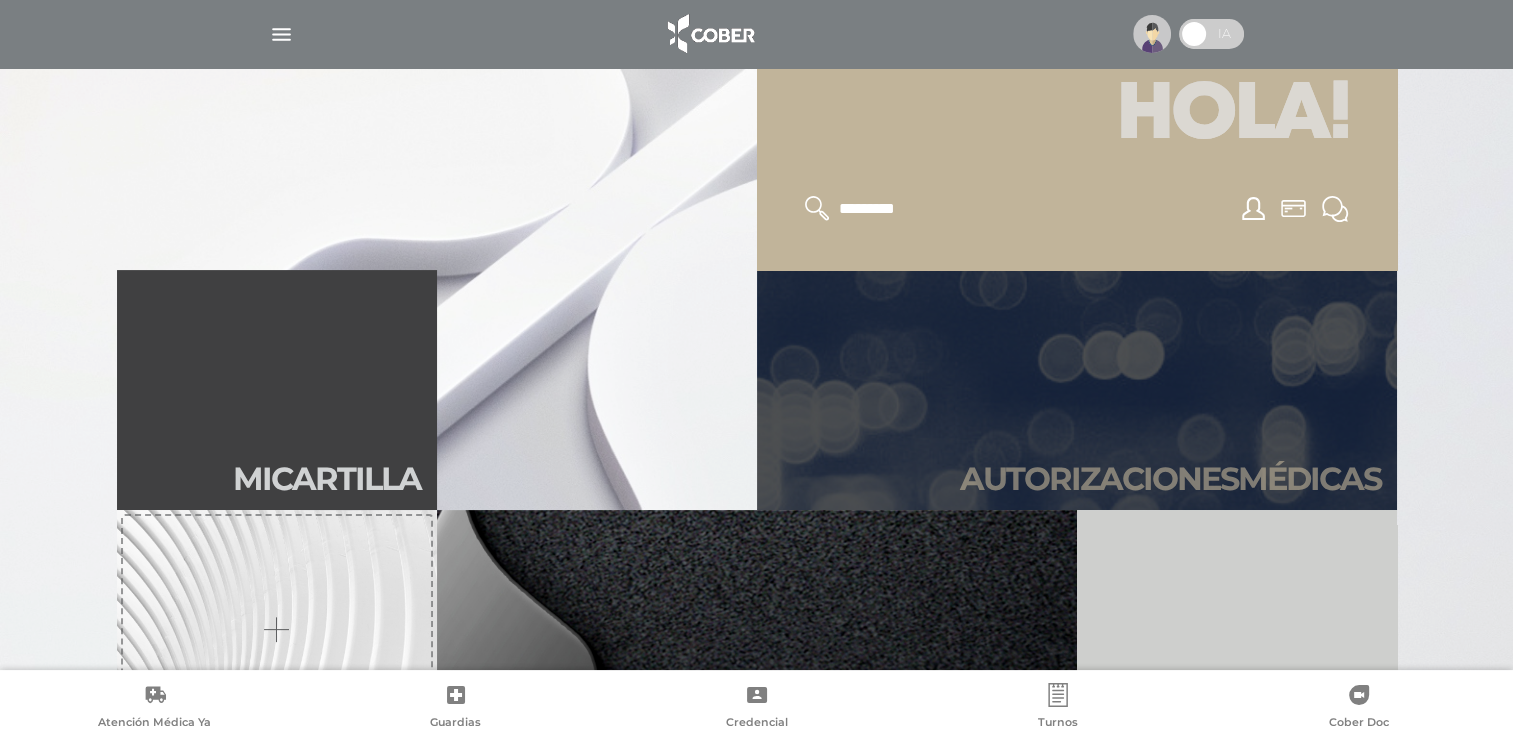click on "Autori zaciones  médicas" at bounding box center [1077, 390] 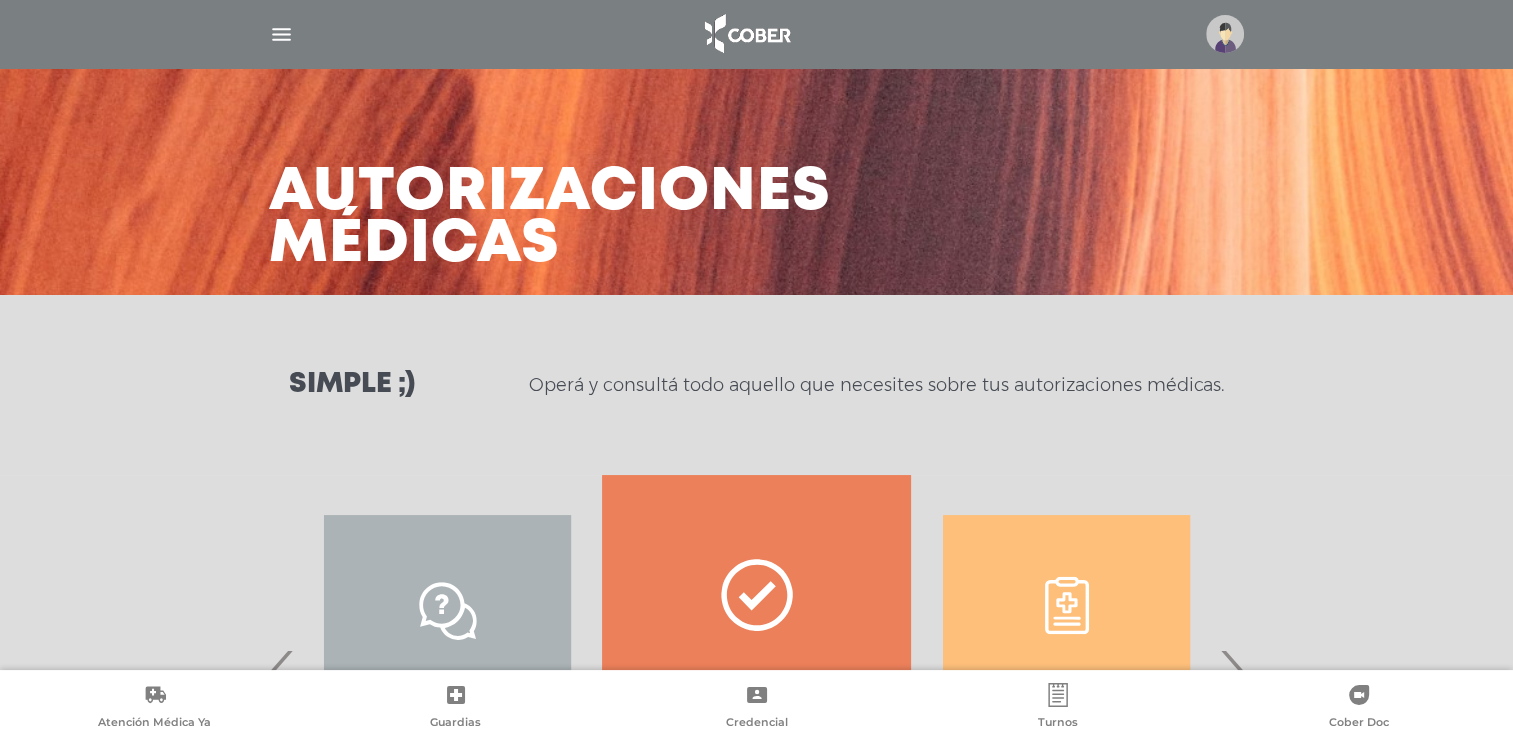 scroll, scrollTop: 265, scrollLeft: 0, axis: vertical 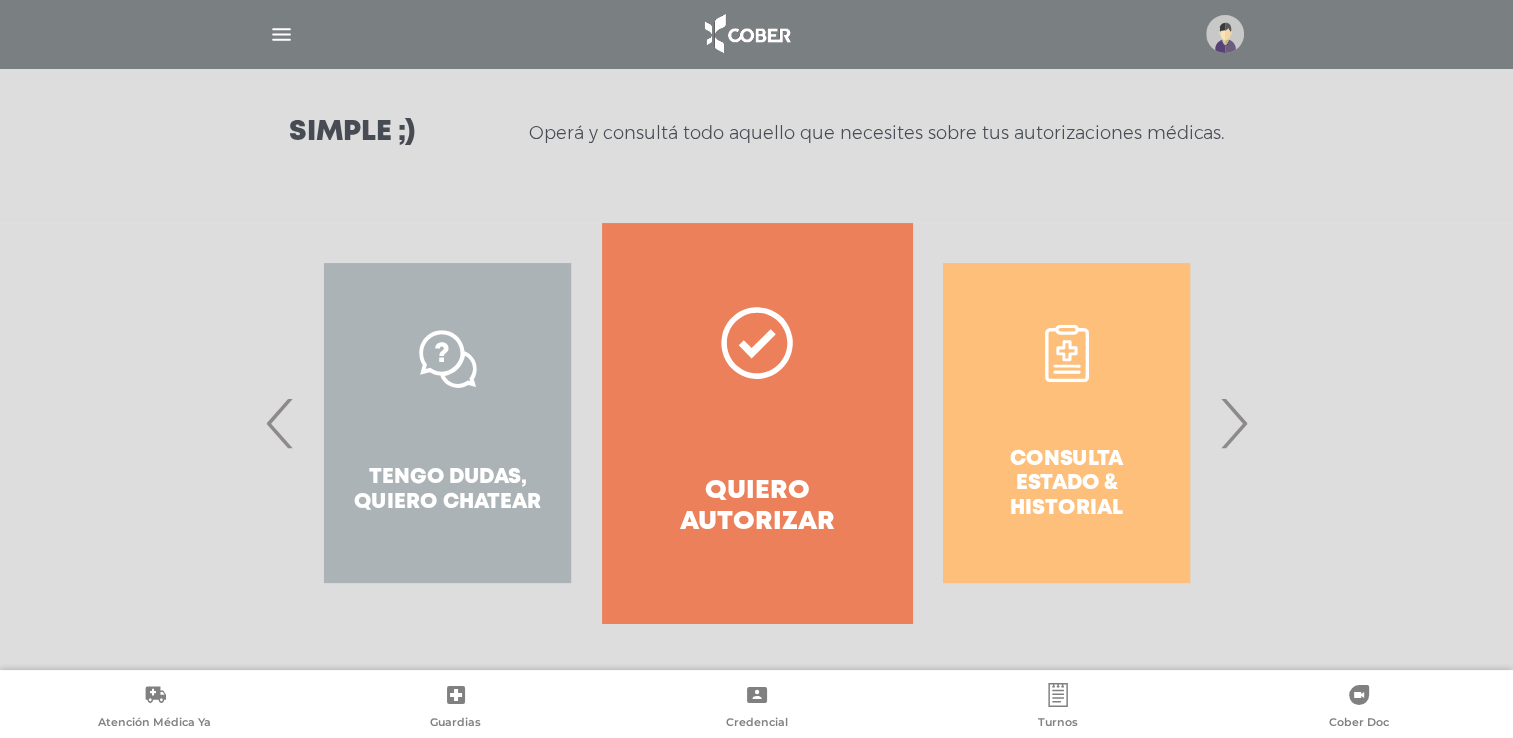 click on "›" at bounding box center (1233, 423) 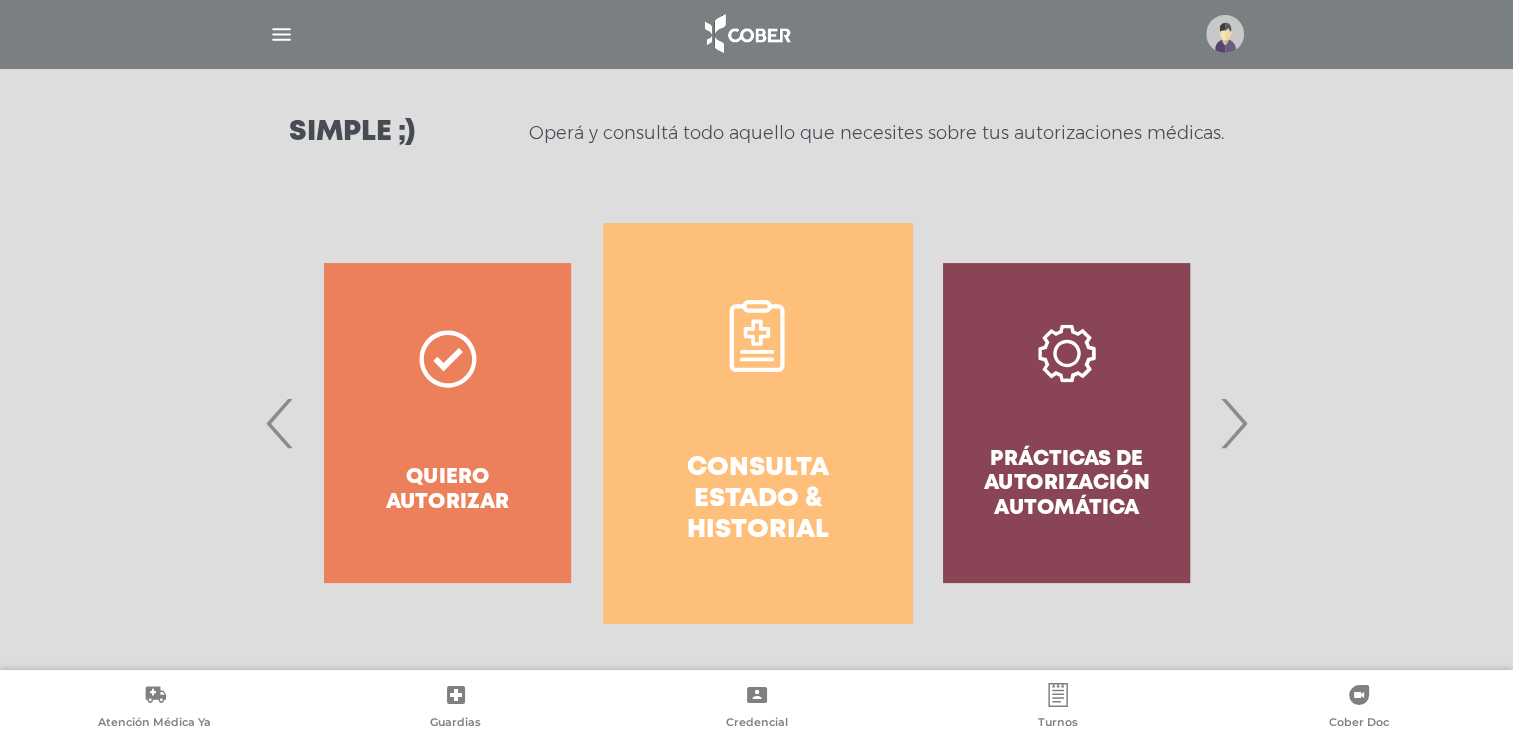 click 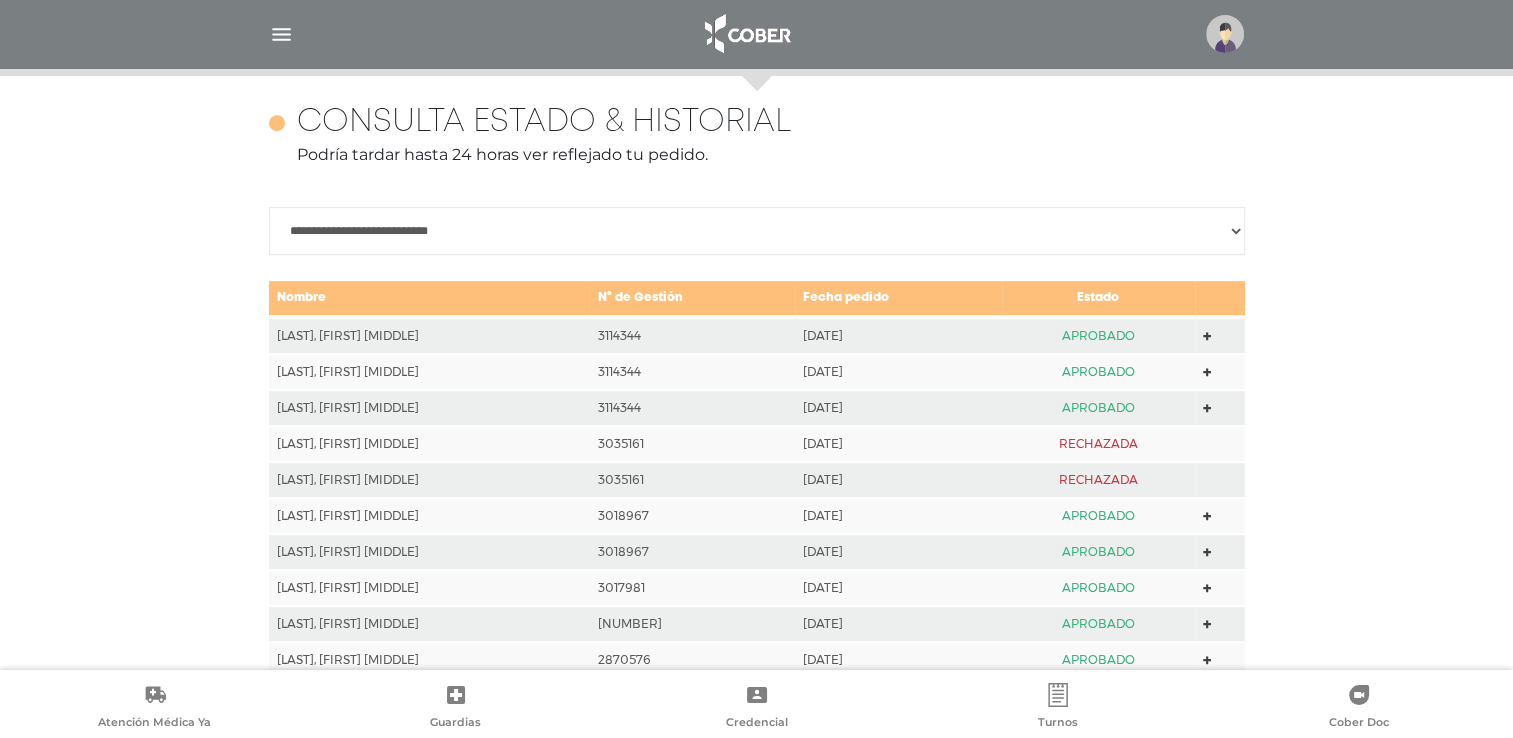 scroll, scrollTop: 888, scrollLeft: 0, axis: vertical 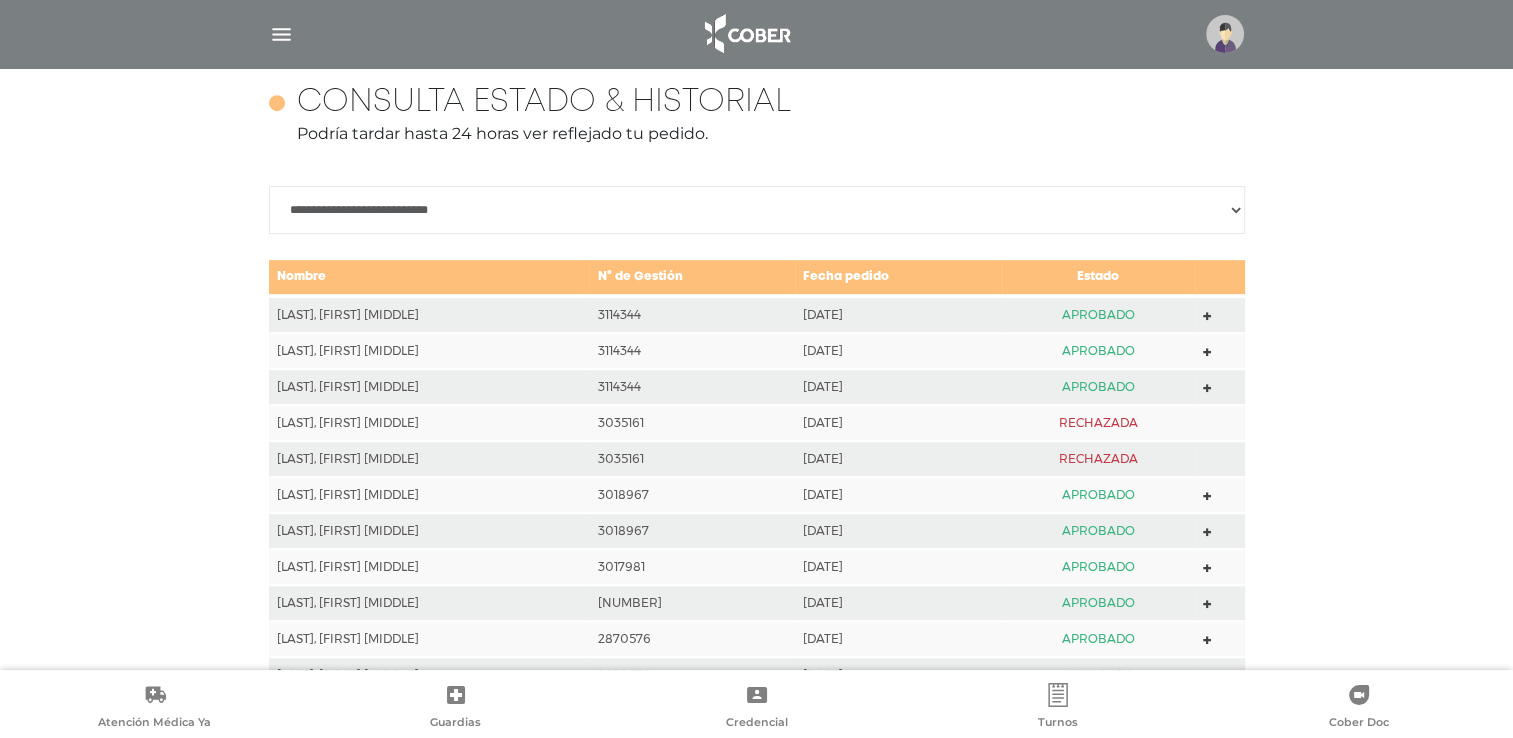 click 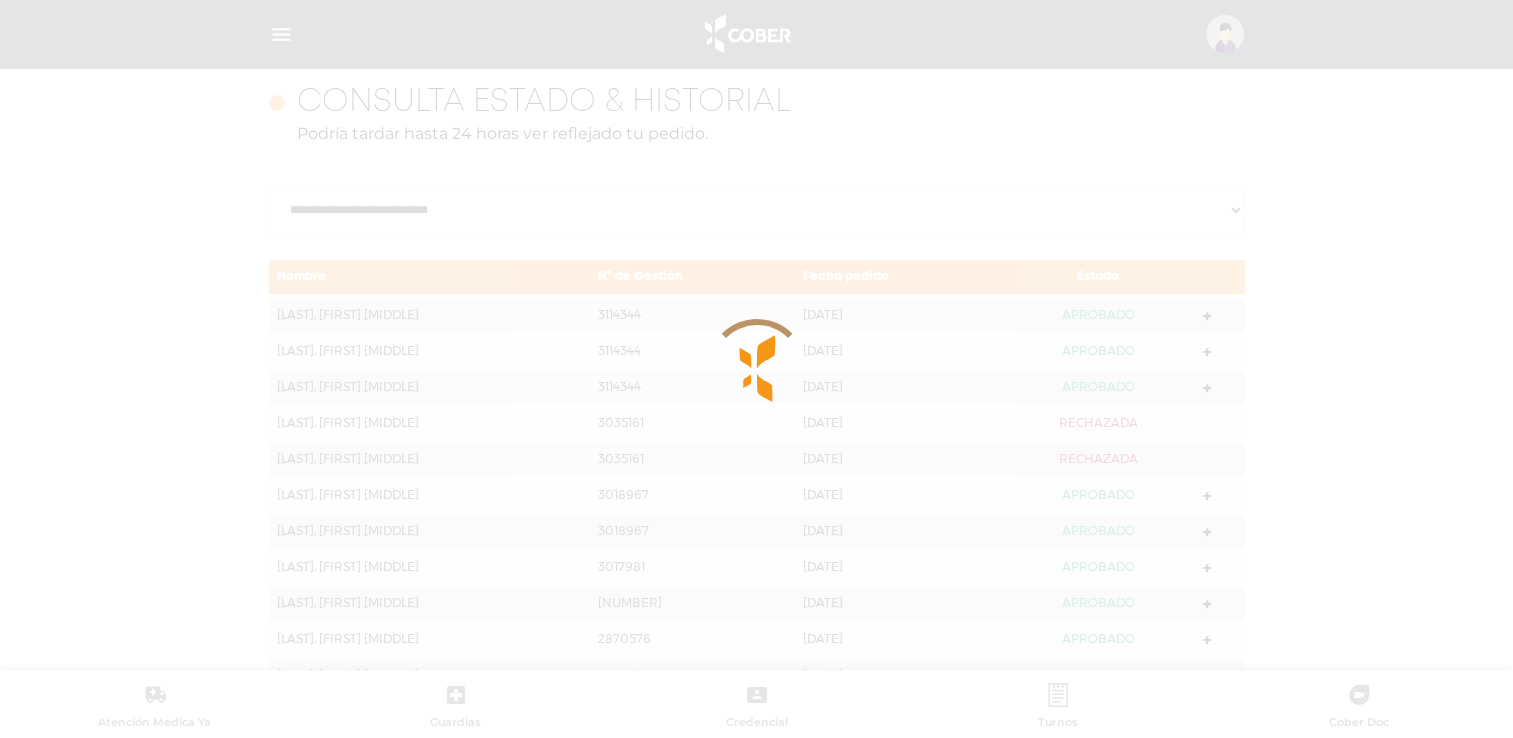 click at bounding box center [756, 369] 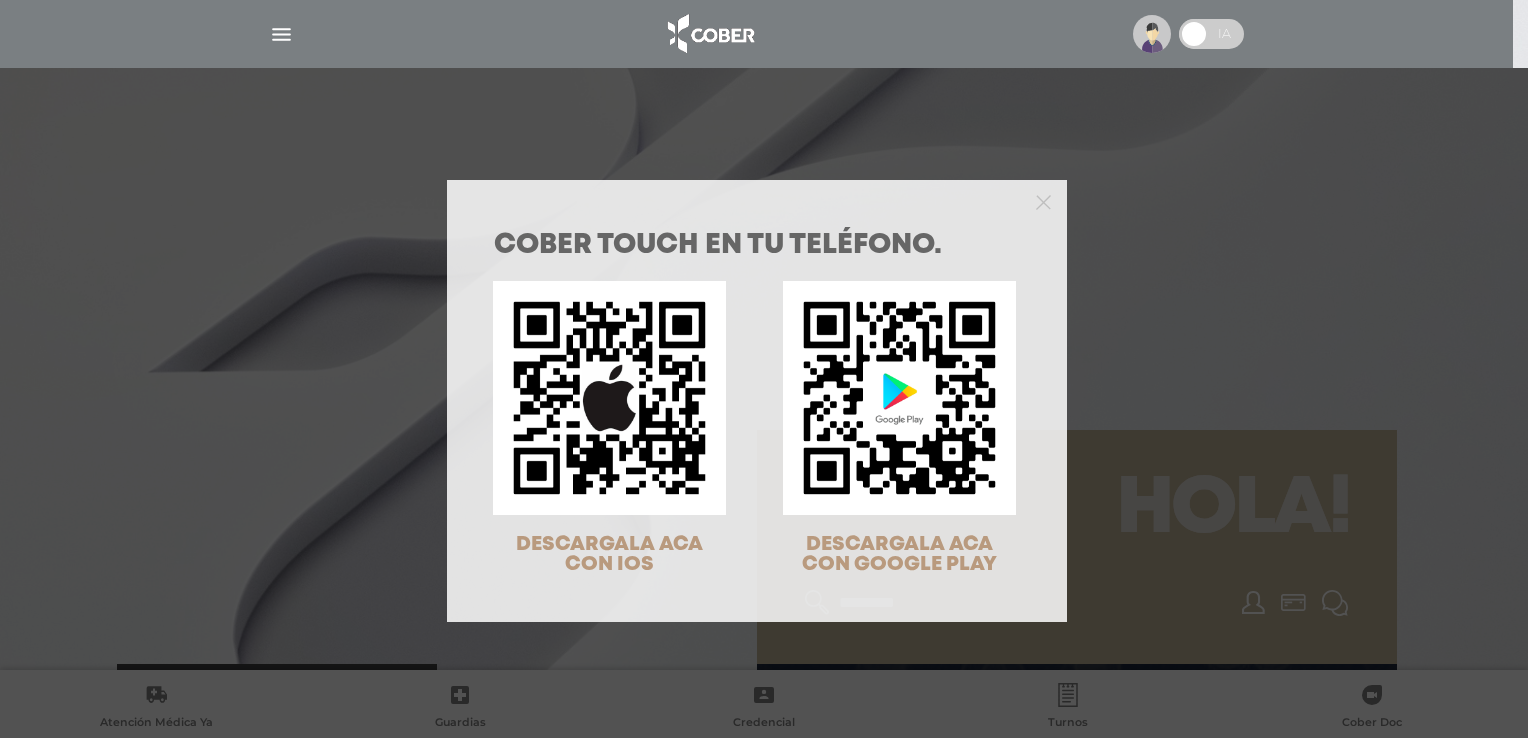 scroll, scrollTop: 0, scrollLeft: 0, axis: both 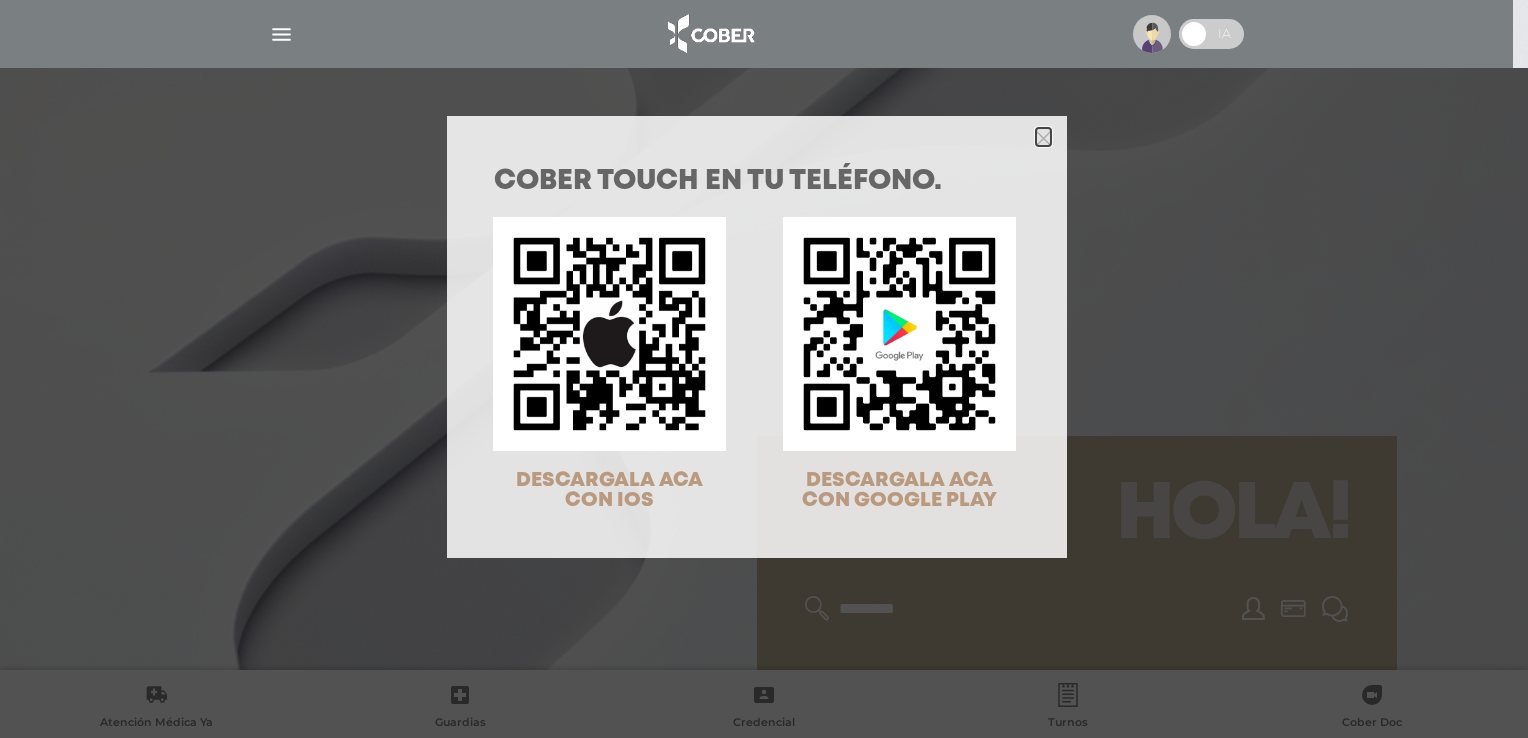 click 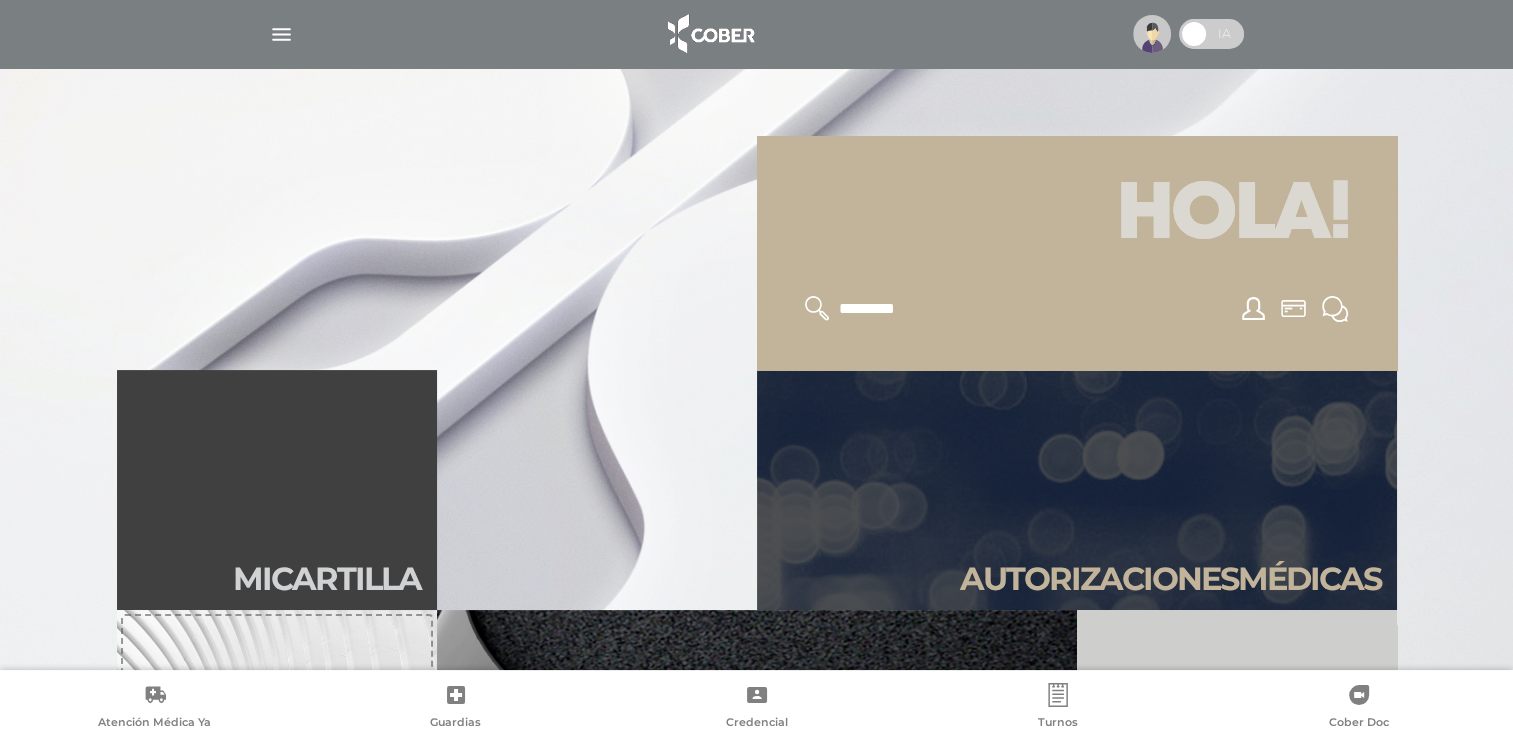 scroll, scrollTop: 500, scrollLeft: 0, axis: vertical 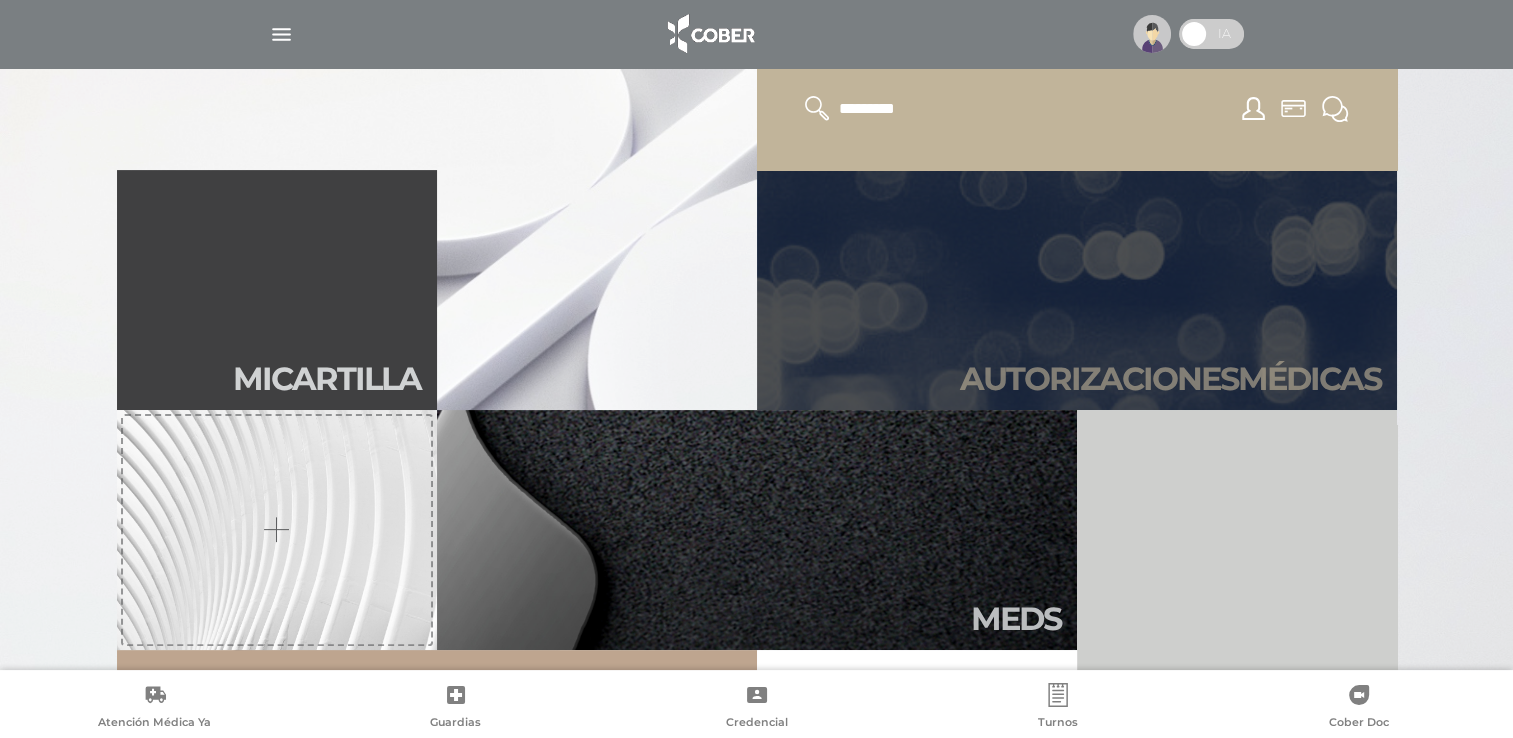 click on "Autori zaciones  médicas" at bounding box center (1077, 290) 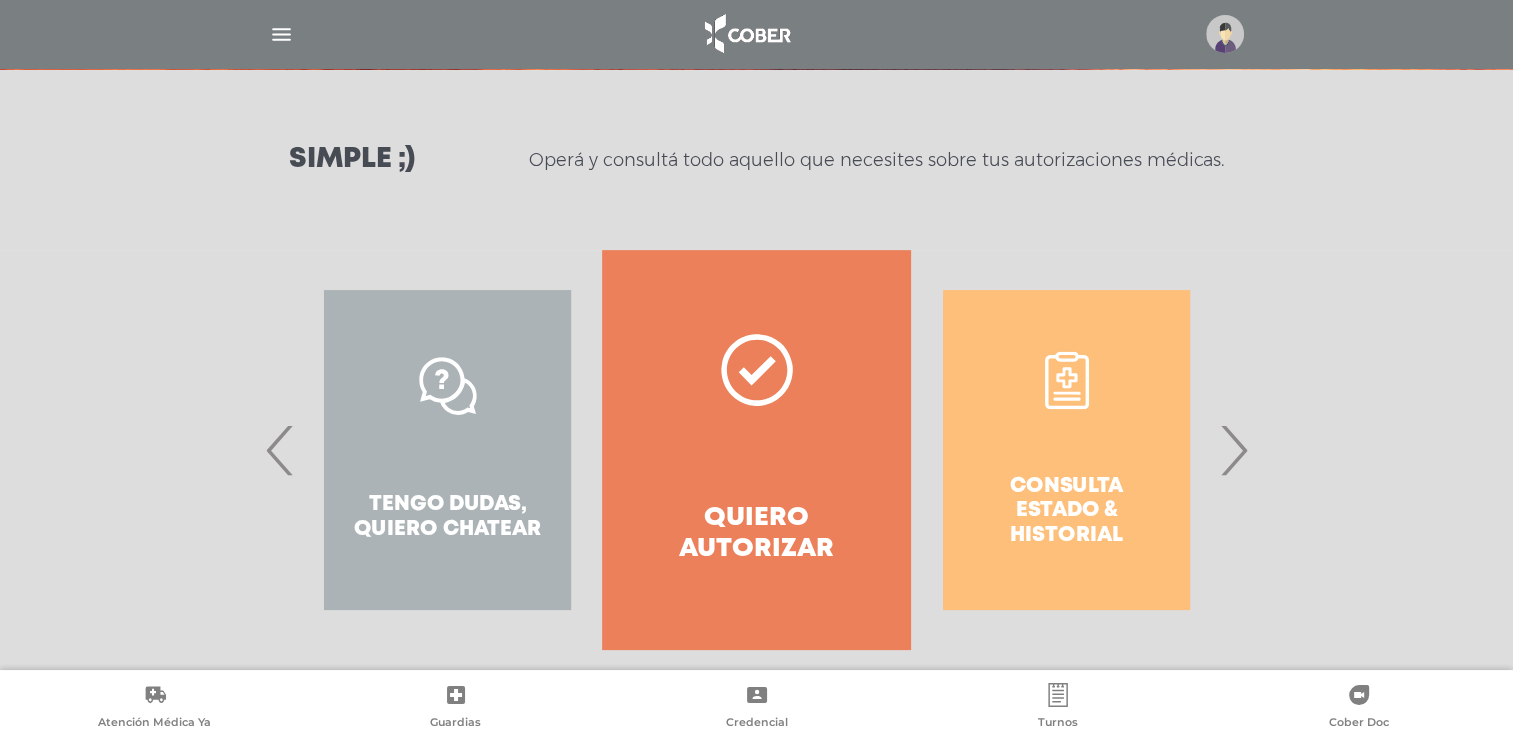 scroll, scrollTop: 265, scrollLeft: 0, axis: vertical 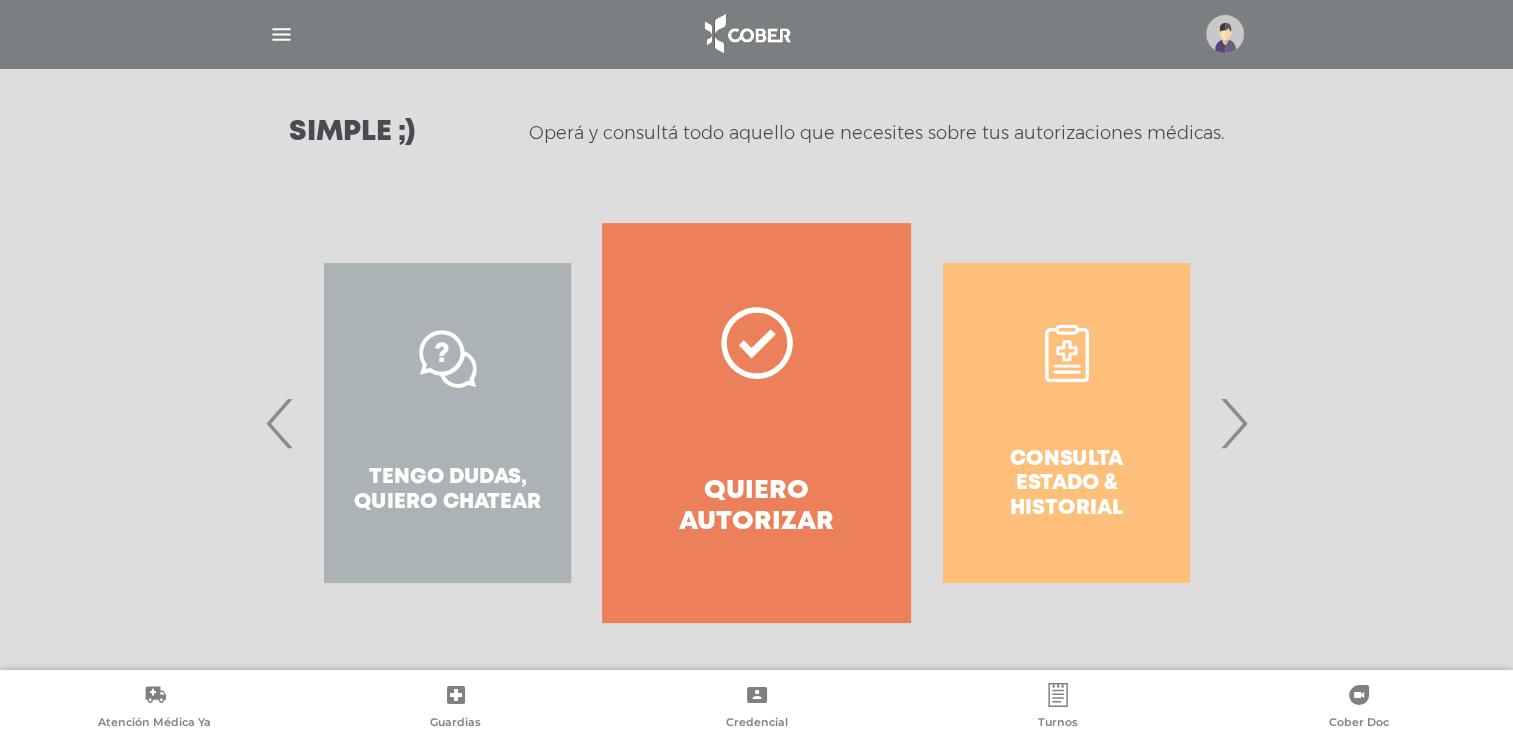 click on "›" at bounding box center [1233, 423] 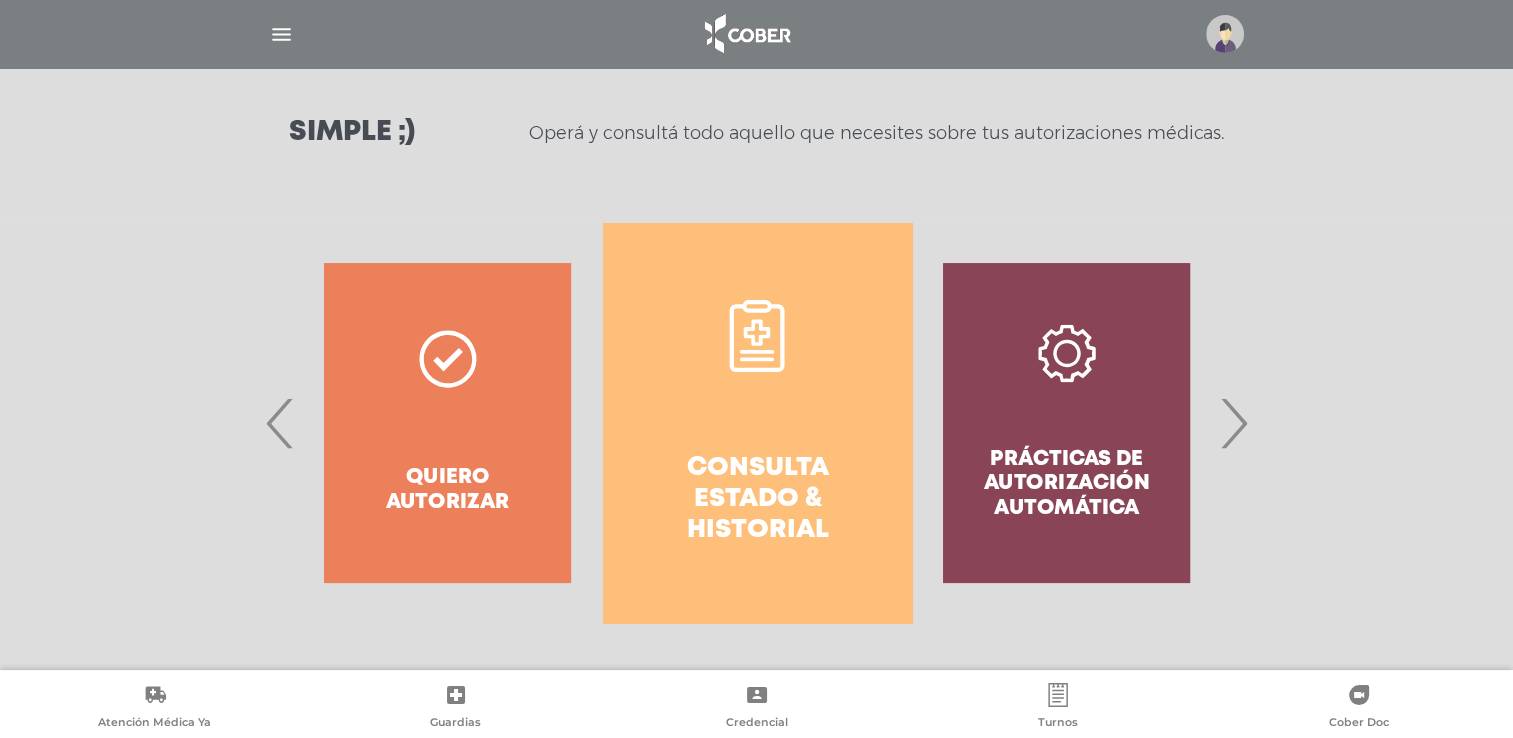click on "›" at bounding box center (1233, 423) 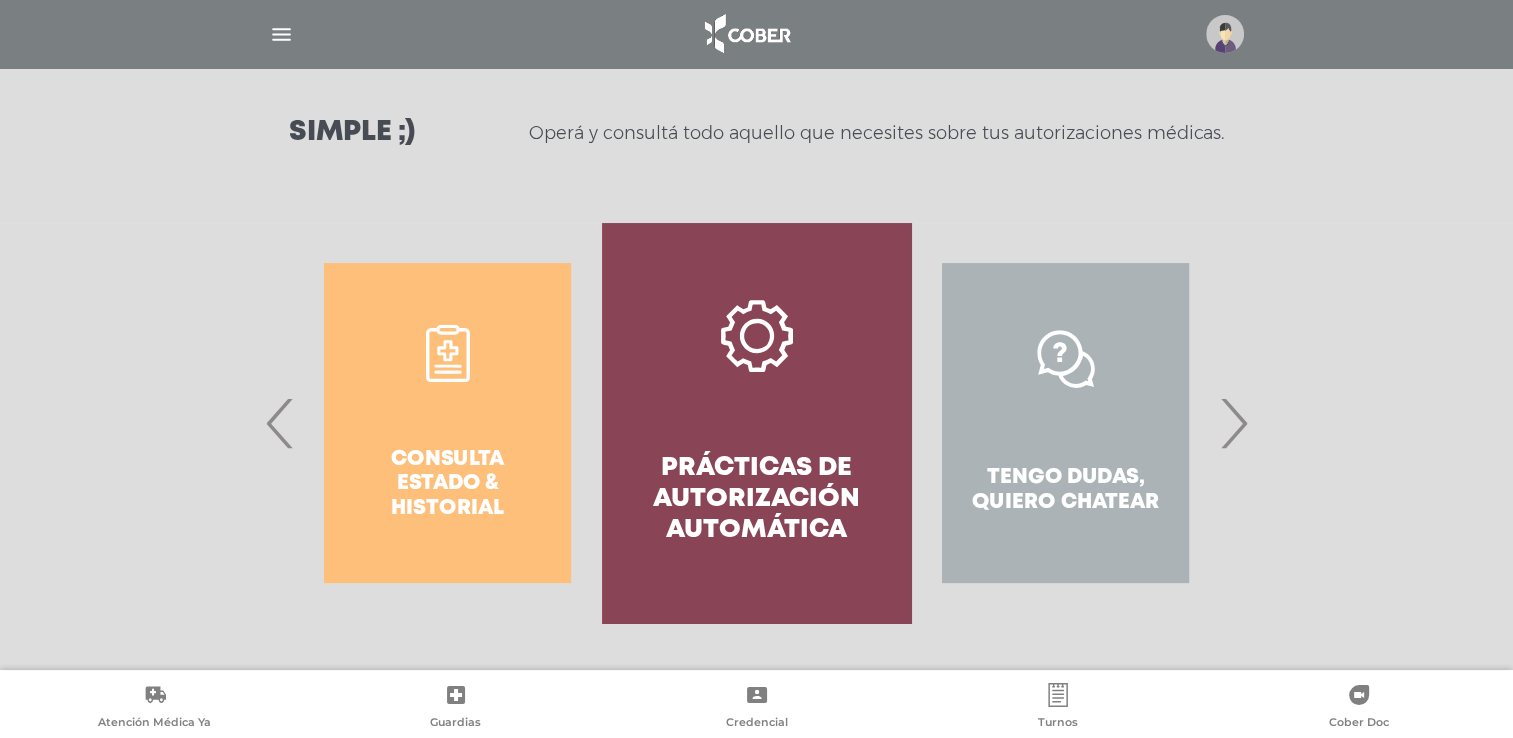 click on "Prácticas de autorización automática" at bounding box center (756, 500) 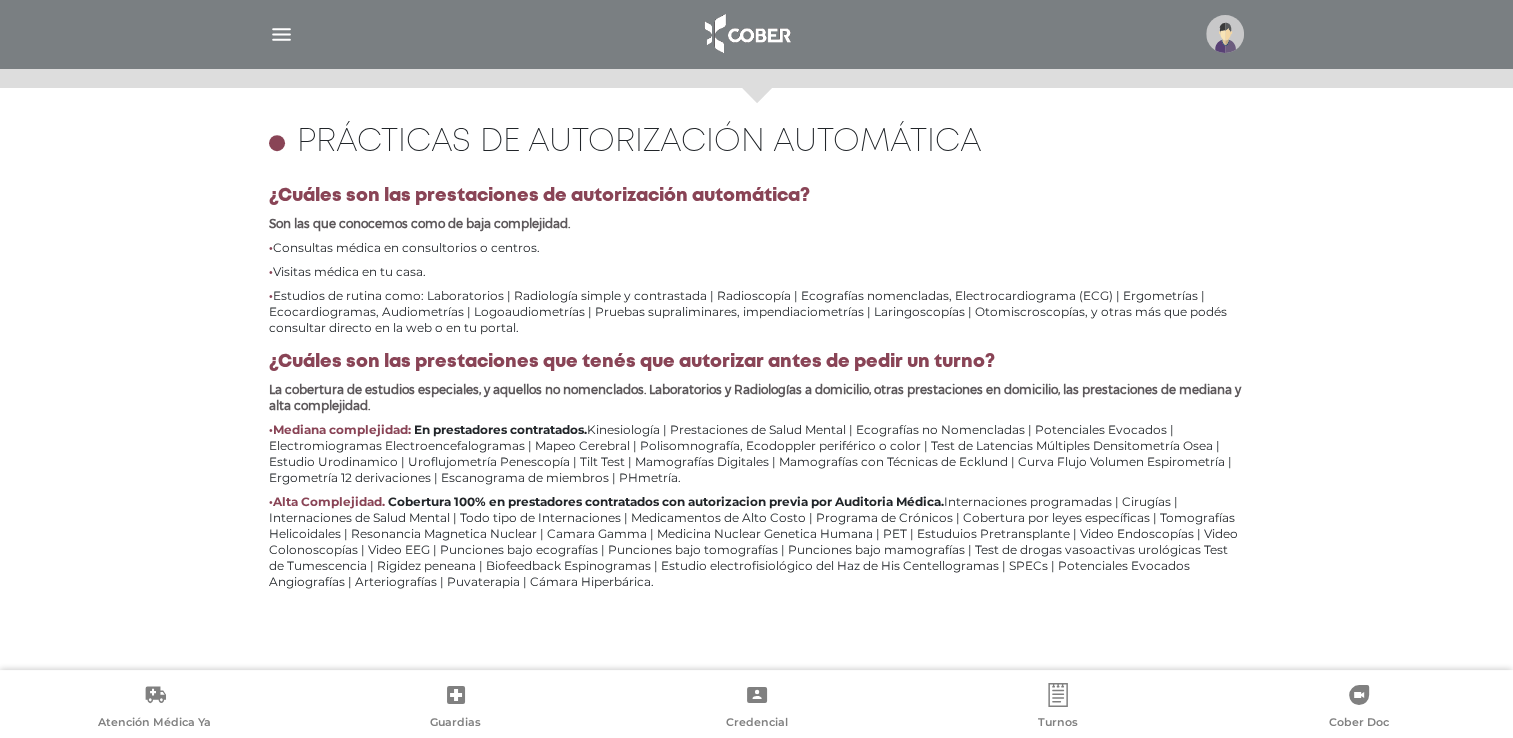 scroll, scrollTop: 868, scrollLeft: 0, axis: vertical 